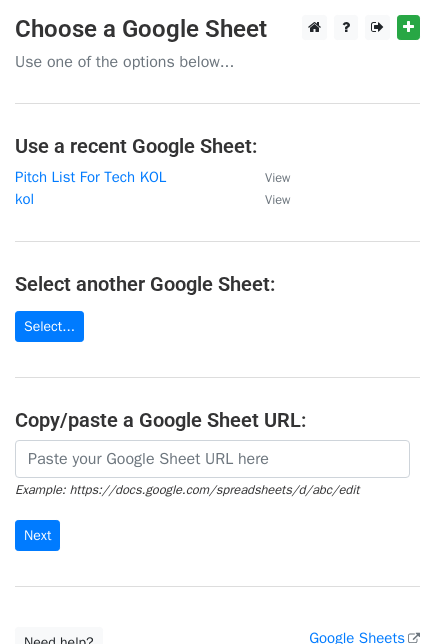 scroll, scrollTop: 0, scrollLeft: 0, axis: both 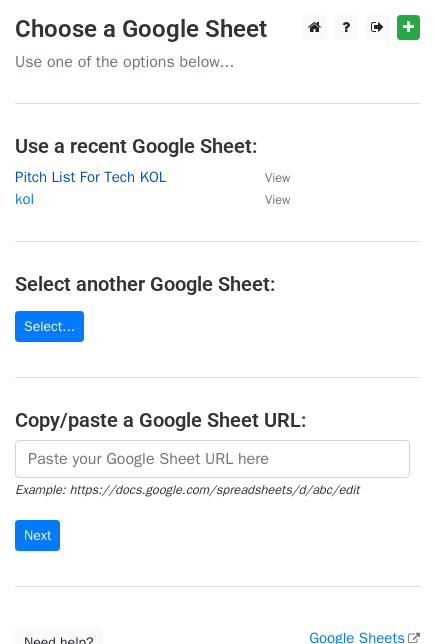 click on "Pitch List For Tech KOL" at bounding box center (90, 177) 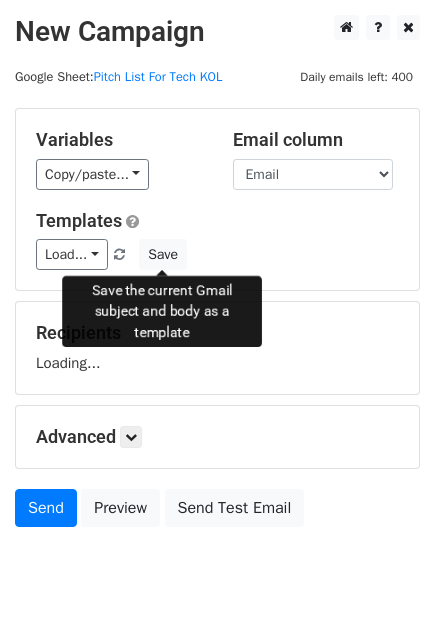 scroll, scrollTop: 0, scrollLeft: 0, axis: both 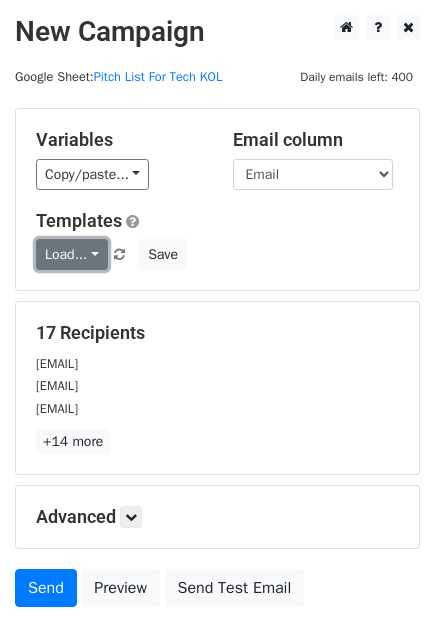 click on "Load..." at bounding box center [72, 254] 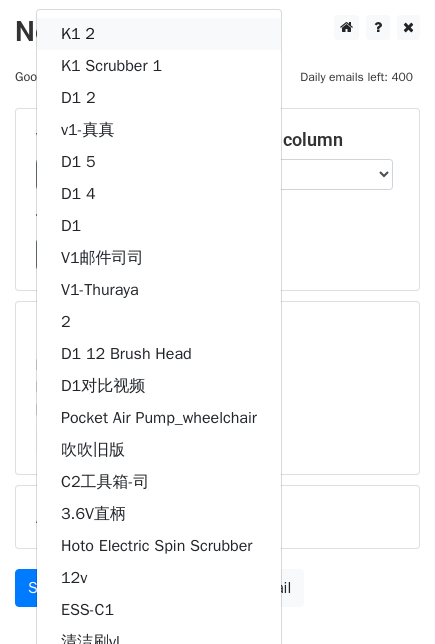 click on "K1 2" at bounding box center [159, 34] 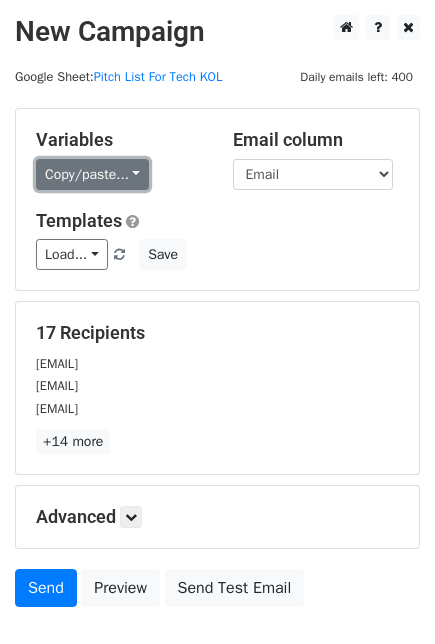 click on "Copy/paste..." at bounding box center [92, 174] 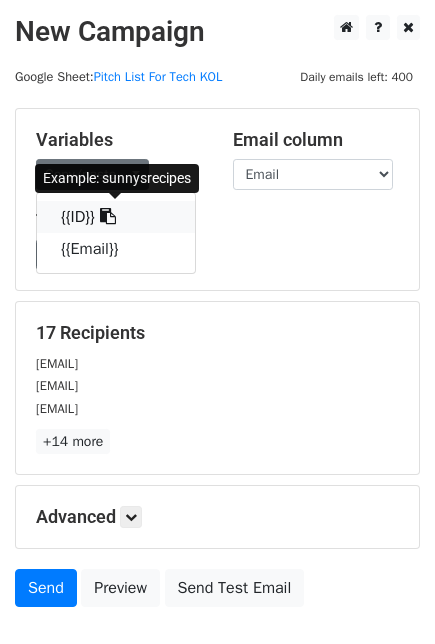 drag, startPoint x: 114, startPoint y: 218, endPoint x: 19, endPoint y: 226, distance: 95.33625 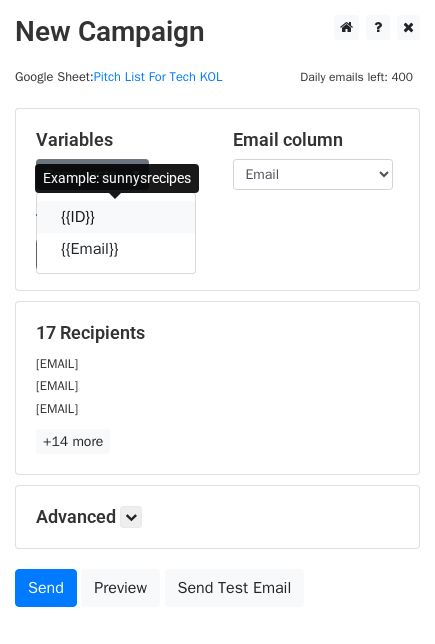 click at bounding box center (108, 216) 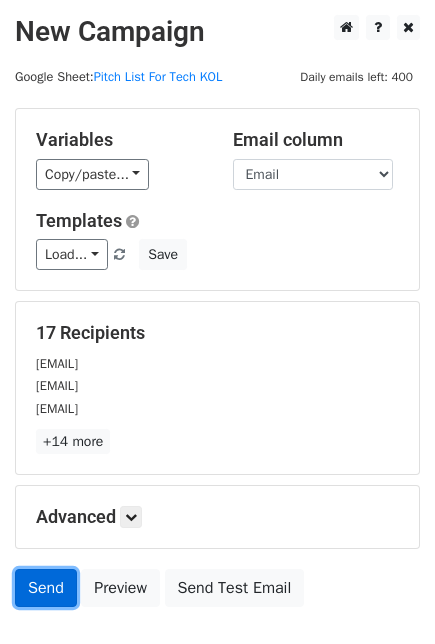 click on "Send" at bounding box center (46, 588) 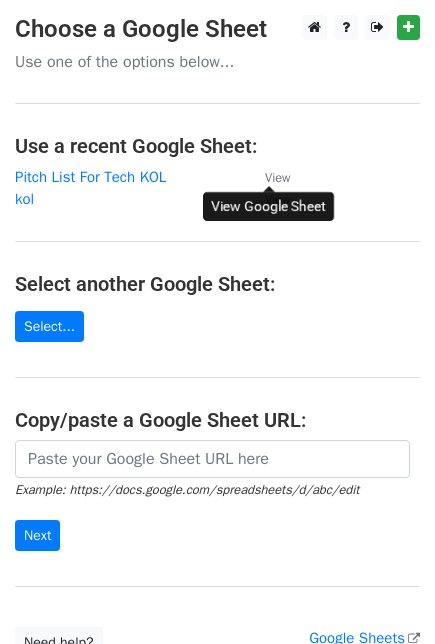 scroll, scrollTop: 0, scrollLeft: 0, axis: both 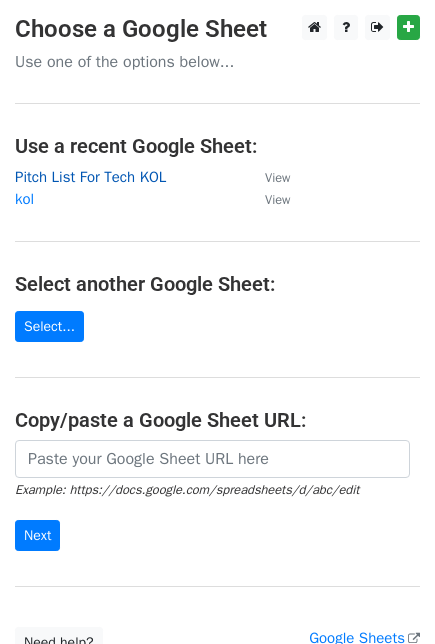 click on "Pitch List For Tech KOL" at bounding box center (90, 177) 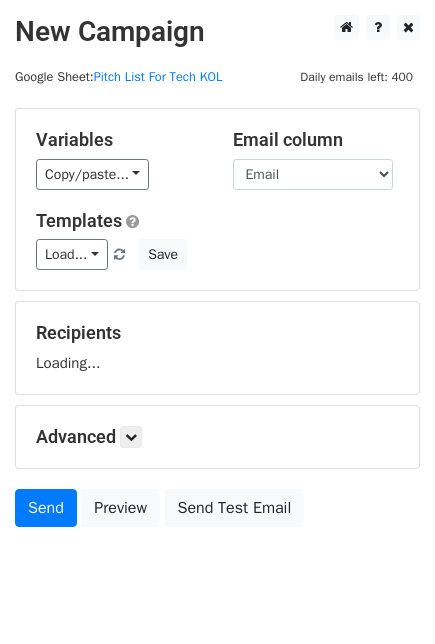 scroll, scrollTop: 0, scrollLeft: 0, axis: both 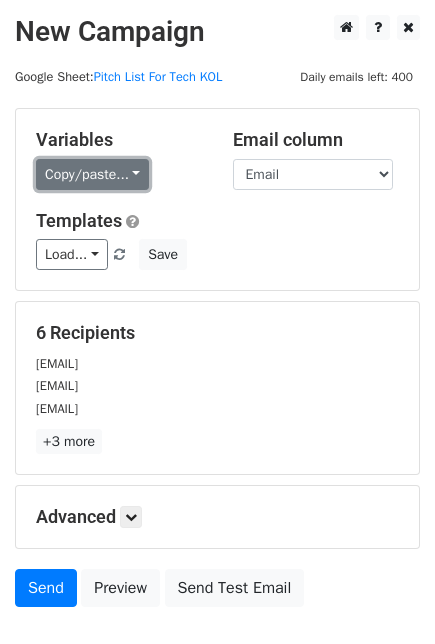 drag, startPoint x: 129, startPoint y: 169, endPoint x: 140, endPoint y: 180, distance: 15.556349 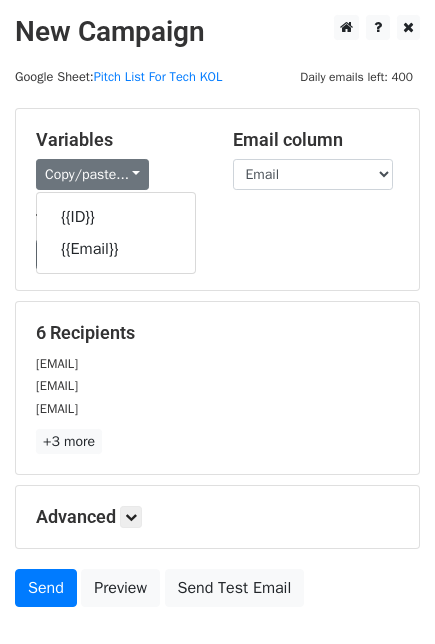 click on "Load...
K1 2
K1 Scrubber 1
D1 2
v1-真真
D1 5
D1 4
D1
V1邮件司司
V1-Thuraya
2
D1 12 Brush Head
D1对比视频
Pocket Air Pump_wheelchair
吹吹旧版
C2工具箱-司
3.6V直柄
Hoto Electric Spin Scrubber
12v
ESS-C1
清洁刷vl
Save" at bounding box center (217, 254) 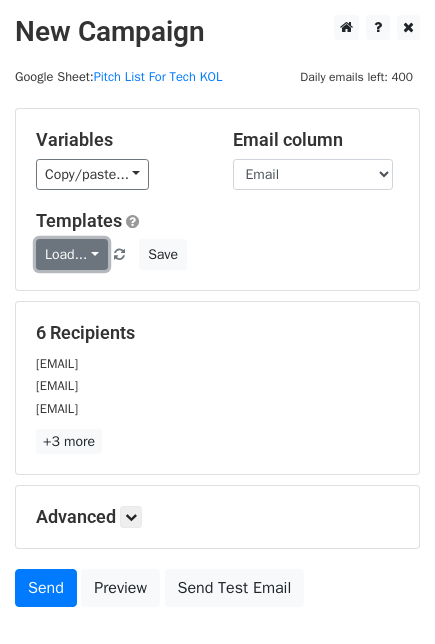 click on "Load..." at bounding box center [72, 254] 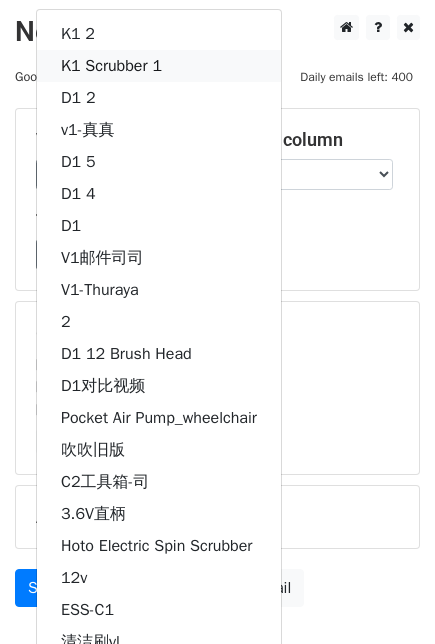 click on "K1 Scrubber 1" at bounding box center [159, 66] 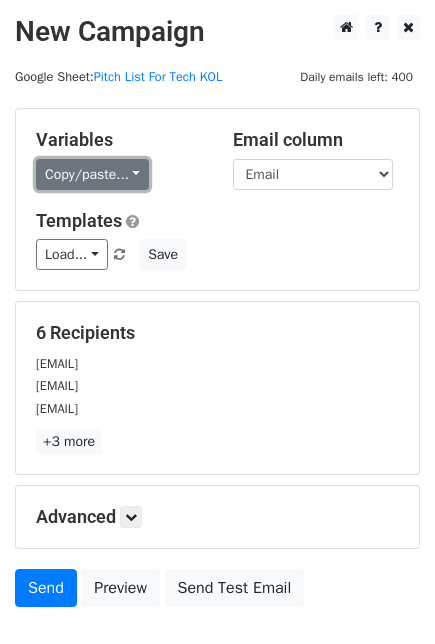 click on "Copy/paste..." at bounding box center [92, 174] 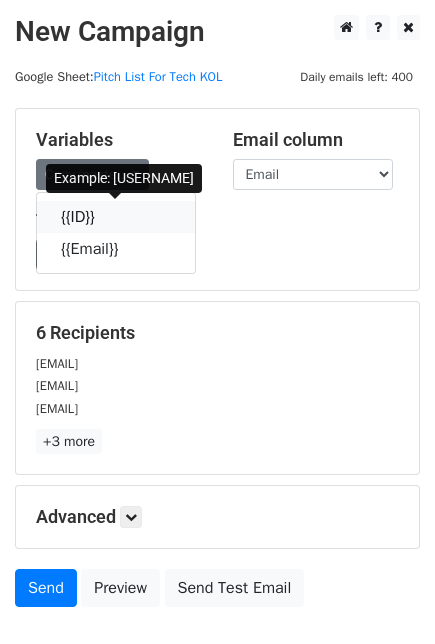 drag, startPoint x: 117, startPoint y: 212, endPoint x: 15, endPoint y: 230, distance: 103.57606 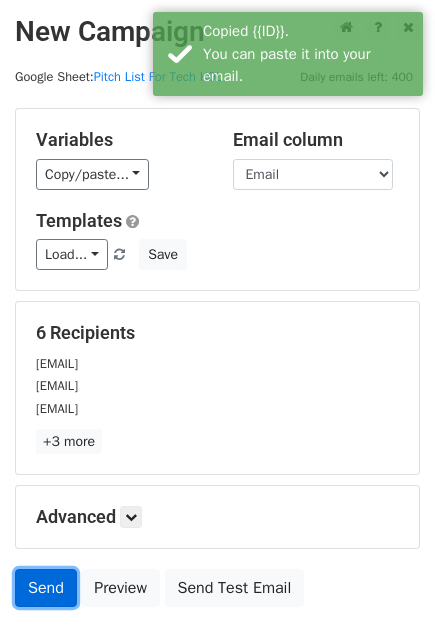 click on "Send" at bounding box center (46, 588) 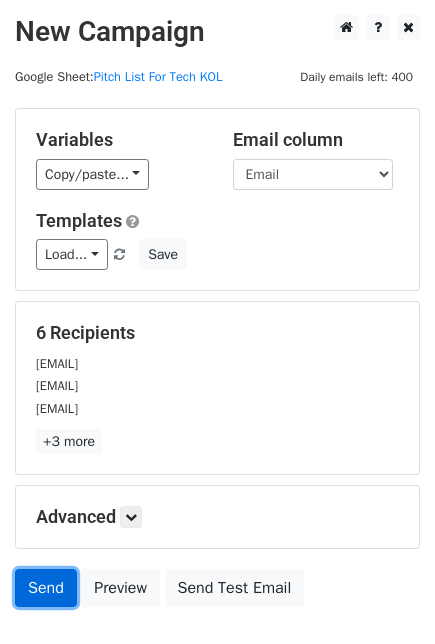 click on "Send" at bounding box center (46, 588) 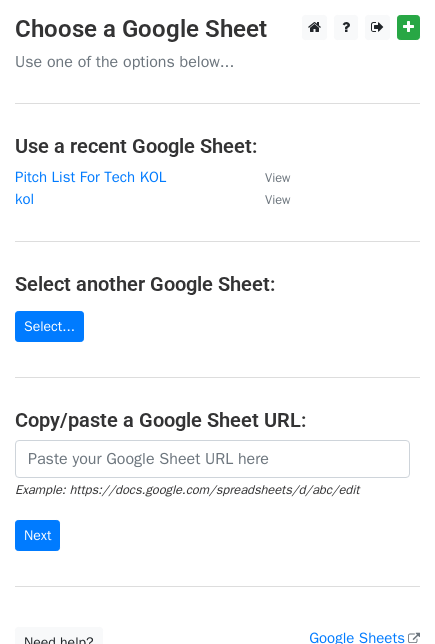 scroll, scrollTop: 0, scrollLeft: 0, axis: both 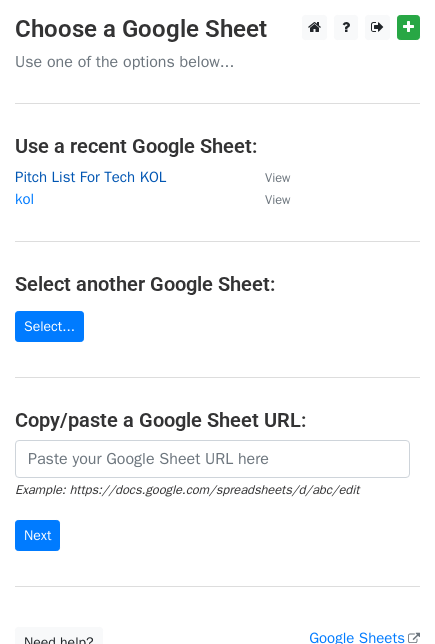 click on "Pitch List For Tech KOL" at bounding box center [90, 177] 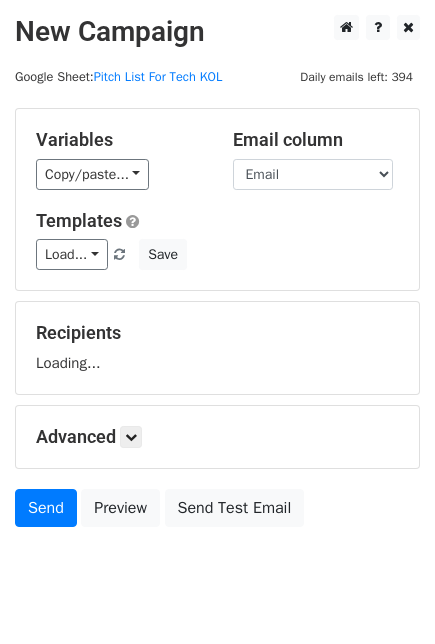 scroll, scrollTop: 0, scrollLeft: 0, axis: both 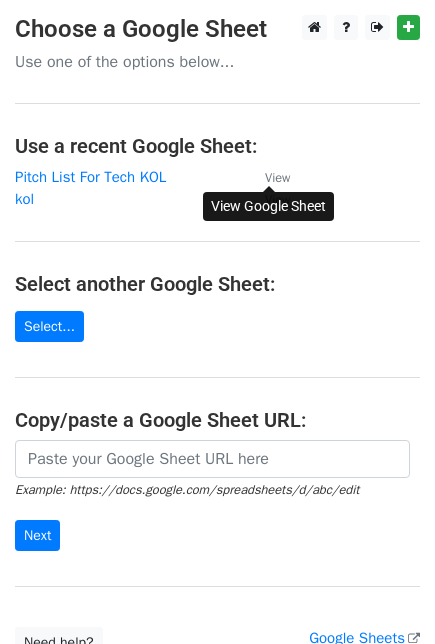 click on "View" at bounding box center (277, 178) 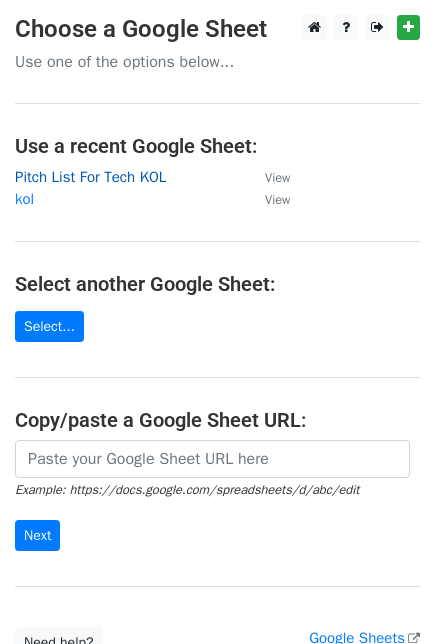 click on "Pitch List For Tech KOL" at bounding box center (90, 177) 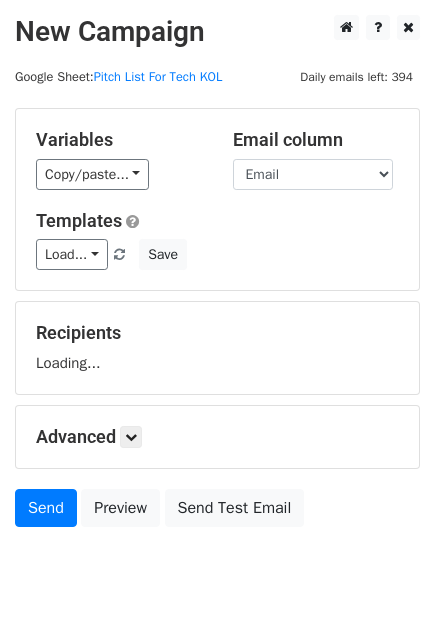 scroll, scrollTop: 0, scrollLeft: 0, axis: both 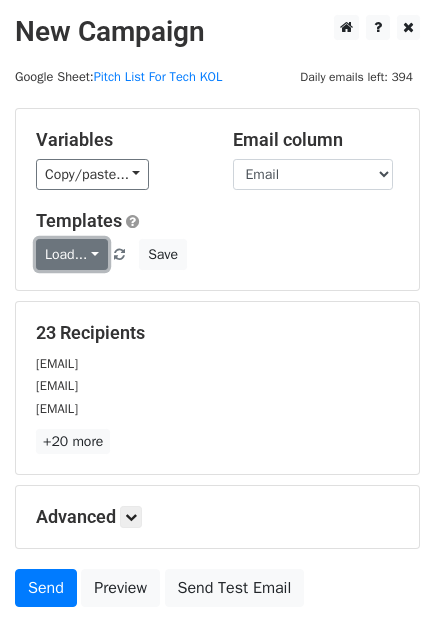 click on "Load..." at bounding box center (72, 254) 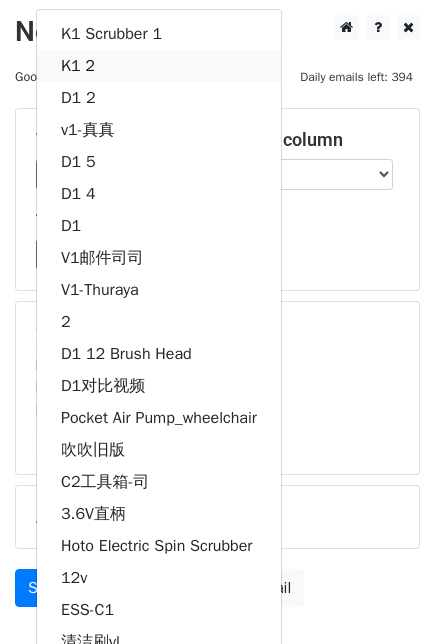 click on "K1 2" at bounding box center (159, 66) 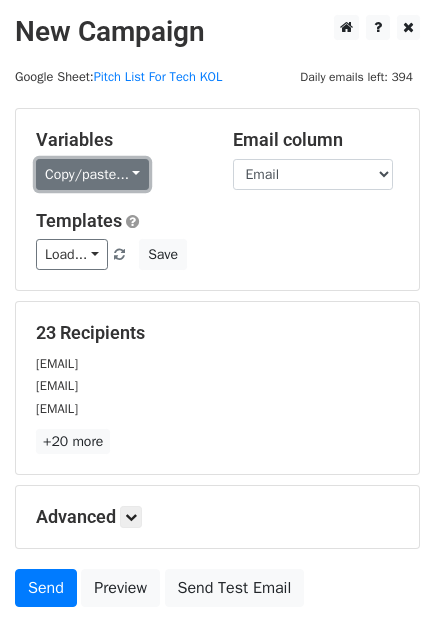 click on "Copy/paste..." at bounding box center (92, 174) 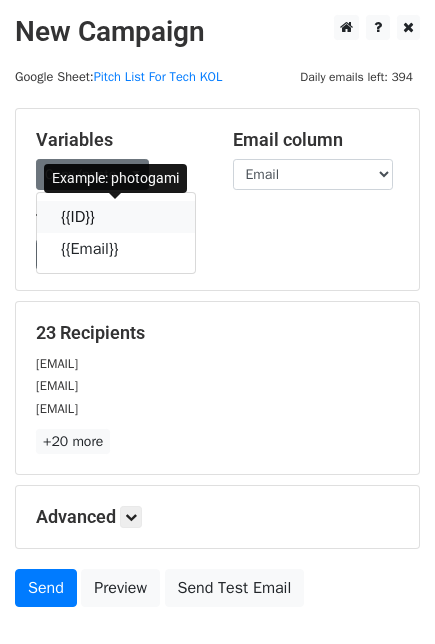 drag, startPoint x: 115, startPoint y: 211, endPoint x: 1, endPoint y: 227, distance: 115.11733 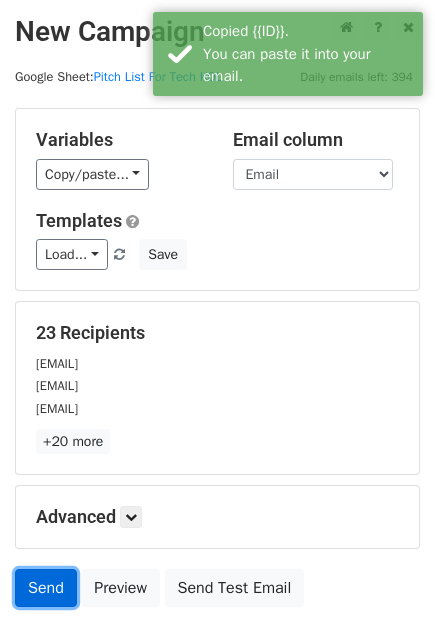 click on "Send" at bounding box center (46, 588) 